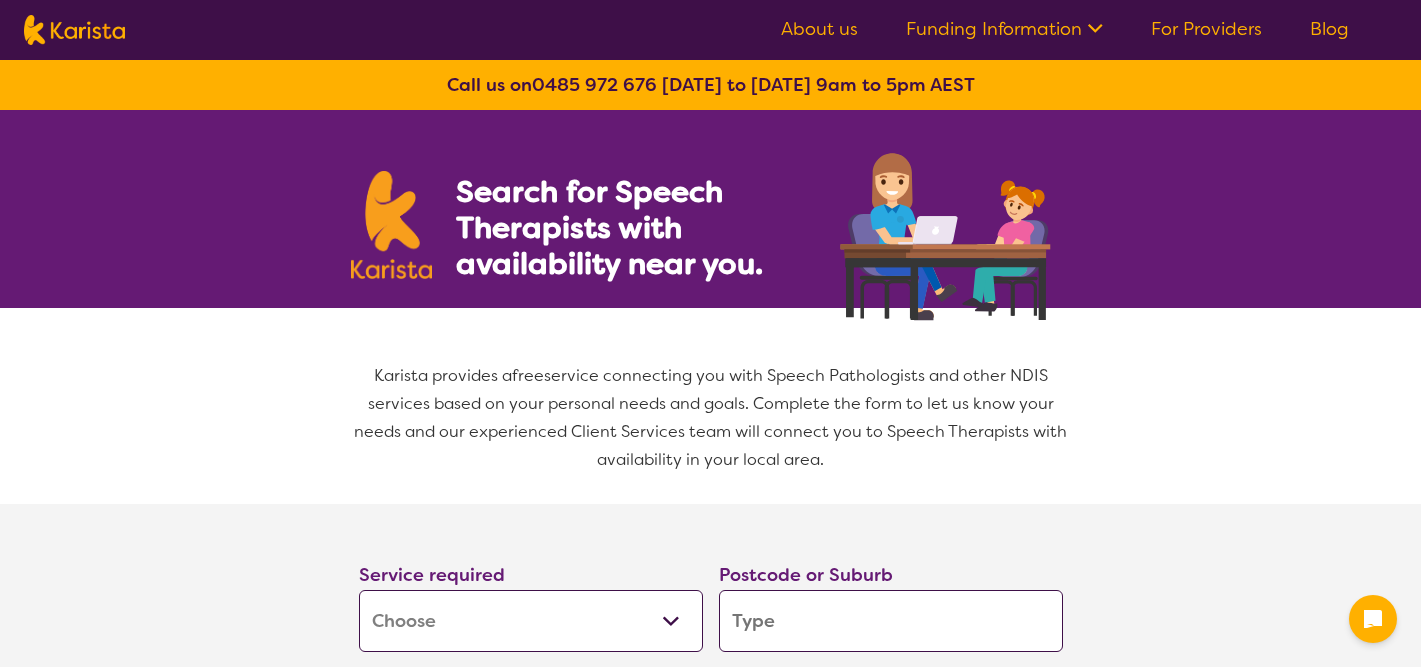 select on "[MEDICAL_DATA]" 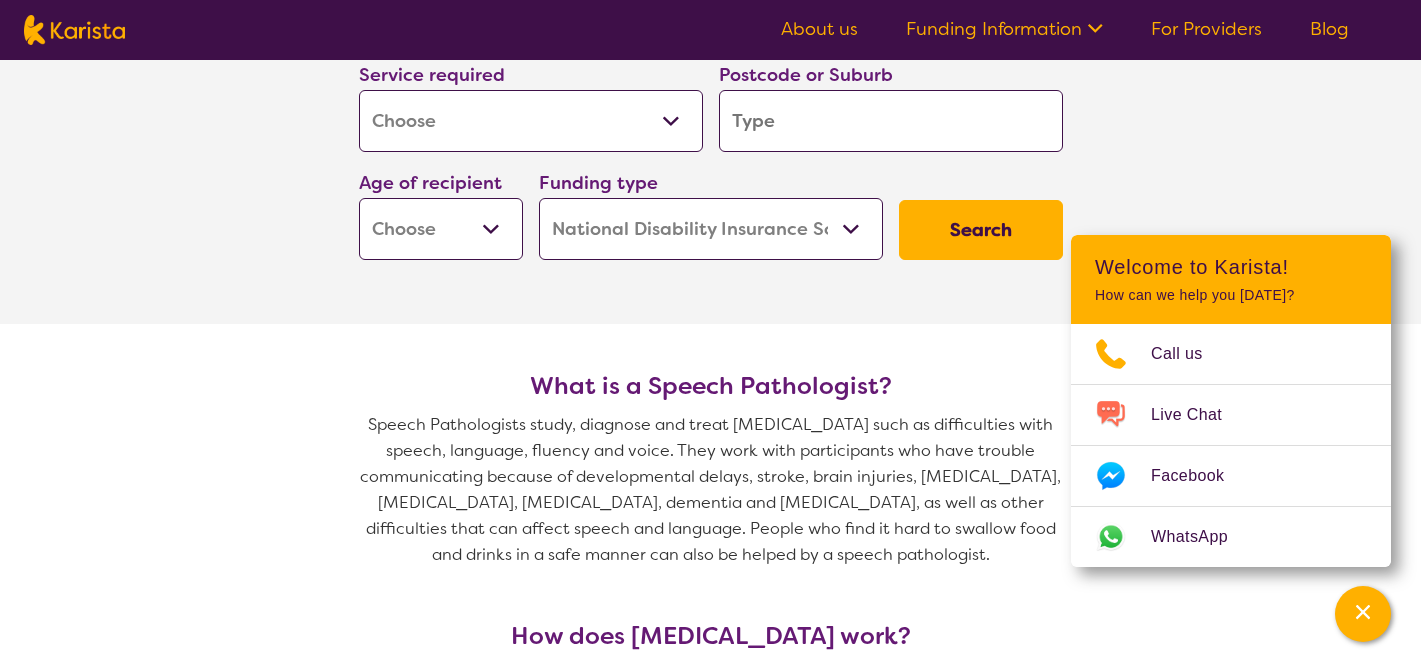 scroll, scrollTop: 400, scrollLeft: 0, axis: vertical 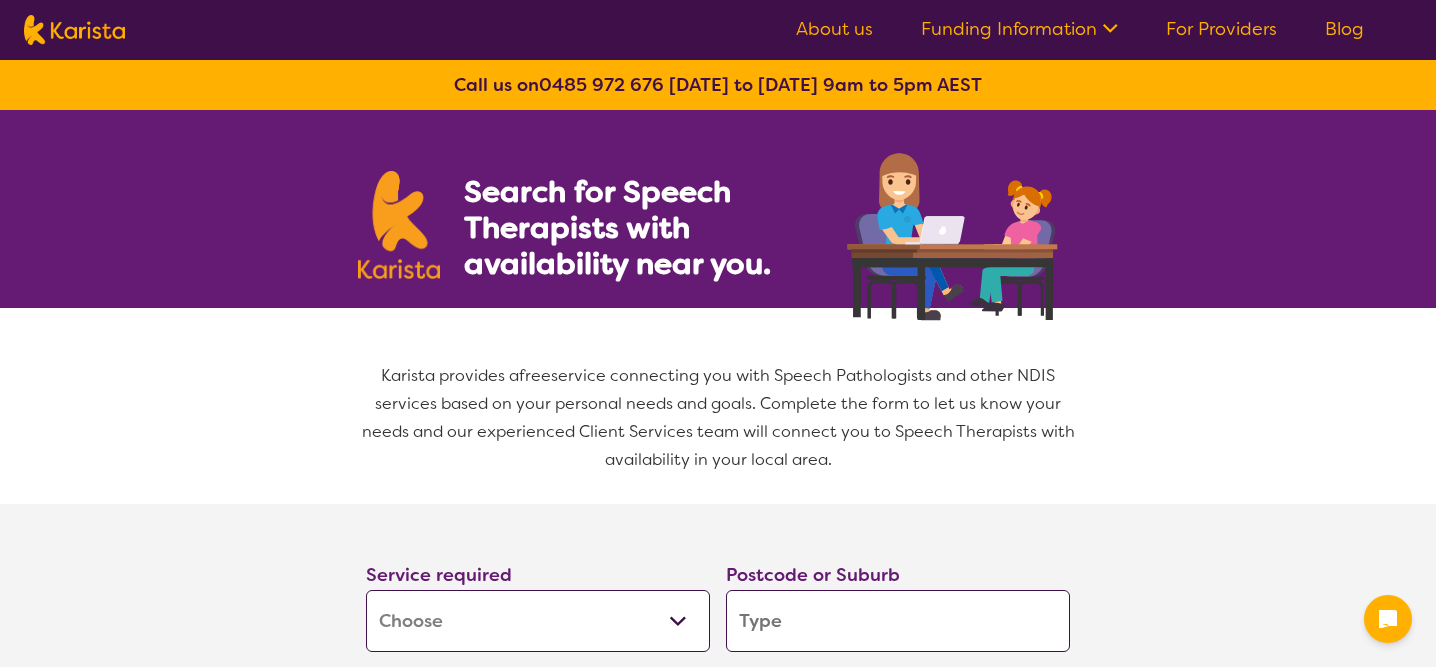 select on "[MEDICAL_DATA]" 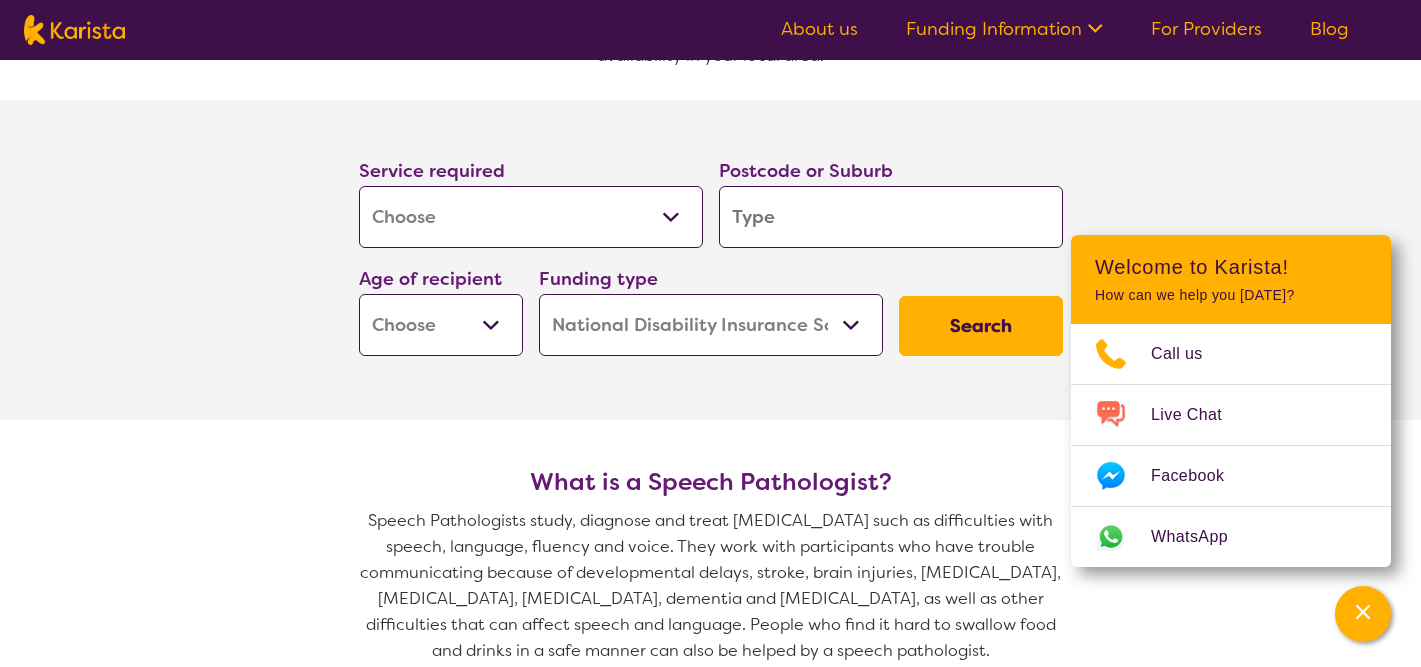 scroll, scrollTop: 300, scrollLeft: 0, axis: vertical 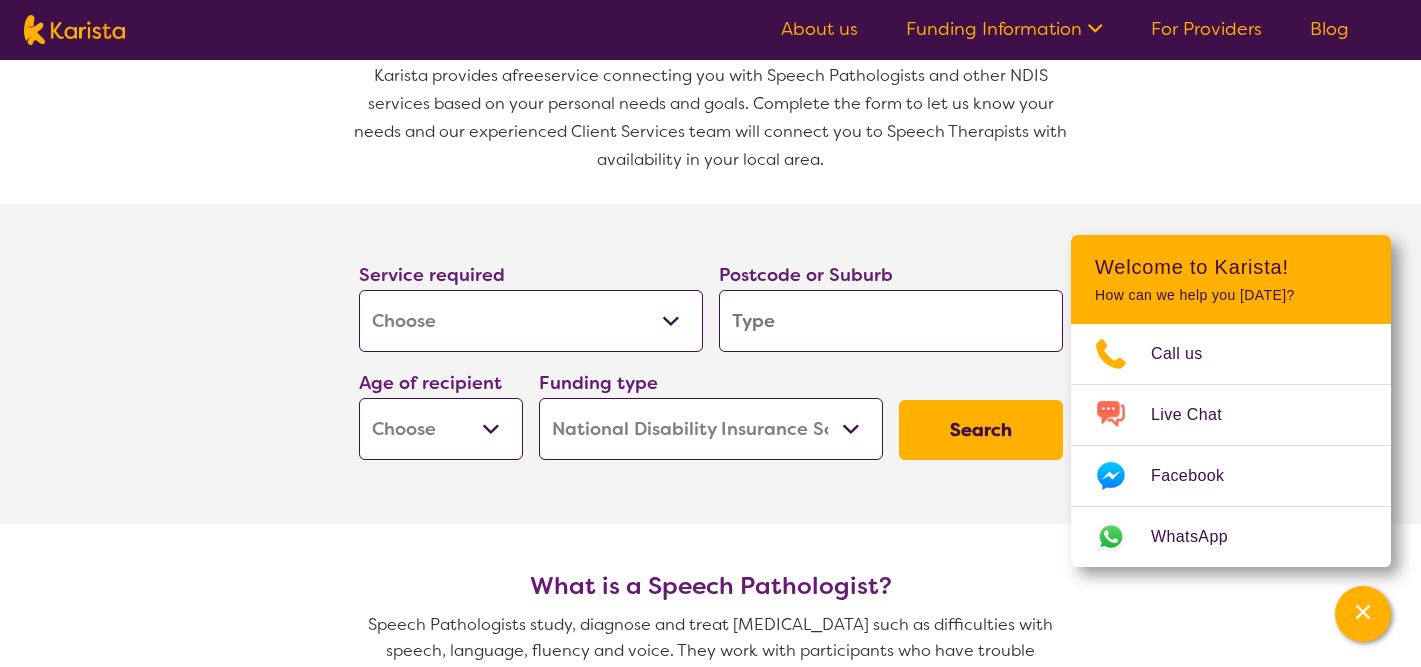 click on "Allied Health Assistant Assessment (ADHD or Autism) Behaviour support Counselling Dietitian Domestic and home help Employment Support Exercise physiology Home Care Package Provider Key Worker NDIS Plan management NDIS Support Coordination Nursing services Occupational therapy Personal care Physiotherapy Podiatry Psychology Psychosocial Recovery Coach Respite Speech therapy Support worker Supported accommodation" at bounding box center (531, 321) 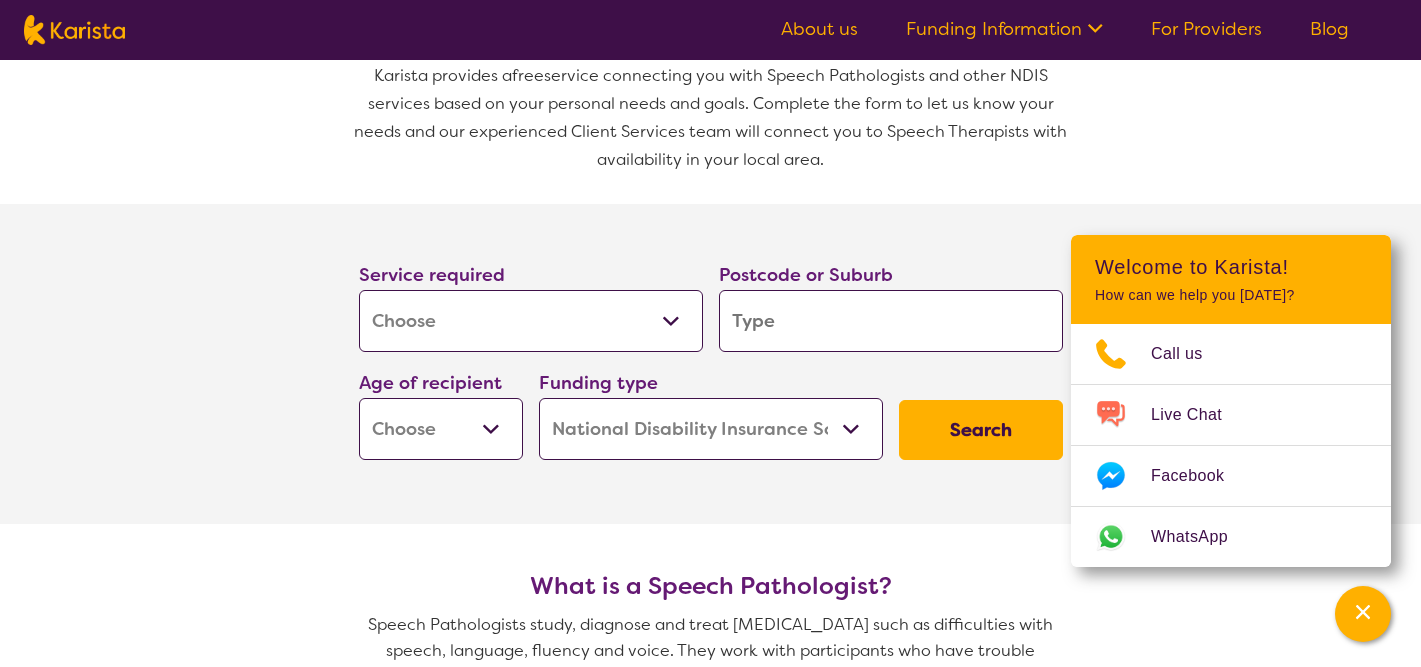 click on "Allied Health Assistant Assessment (ADHD or Autism) Behaviour support Counselling Dietitian Domestic and home help Employment Support Exercise physiology Home Care Package Provider Key Worker NDIS Plan management NDIS Support Coordination Nursing services Occupational therapy Personal care Physiotherapy Podiatry Psychology Psychosocial Recovery Coach Respite Speech therapy Support worker Supported accommodation" at bounding box center (531, 321) 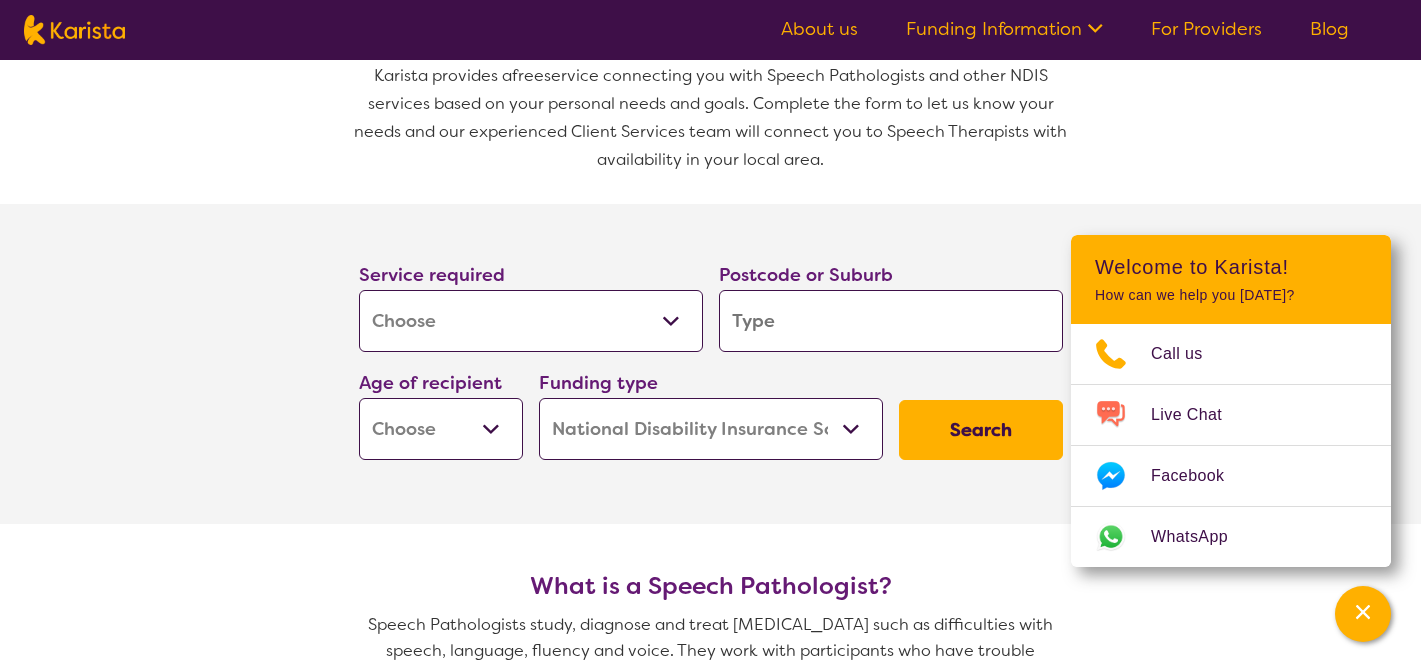 click at bounding box center [891, 321] 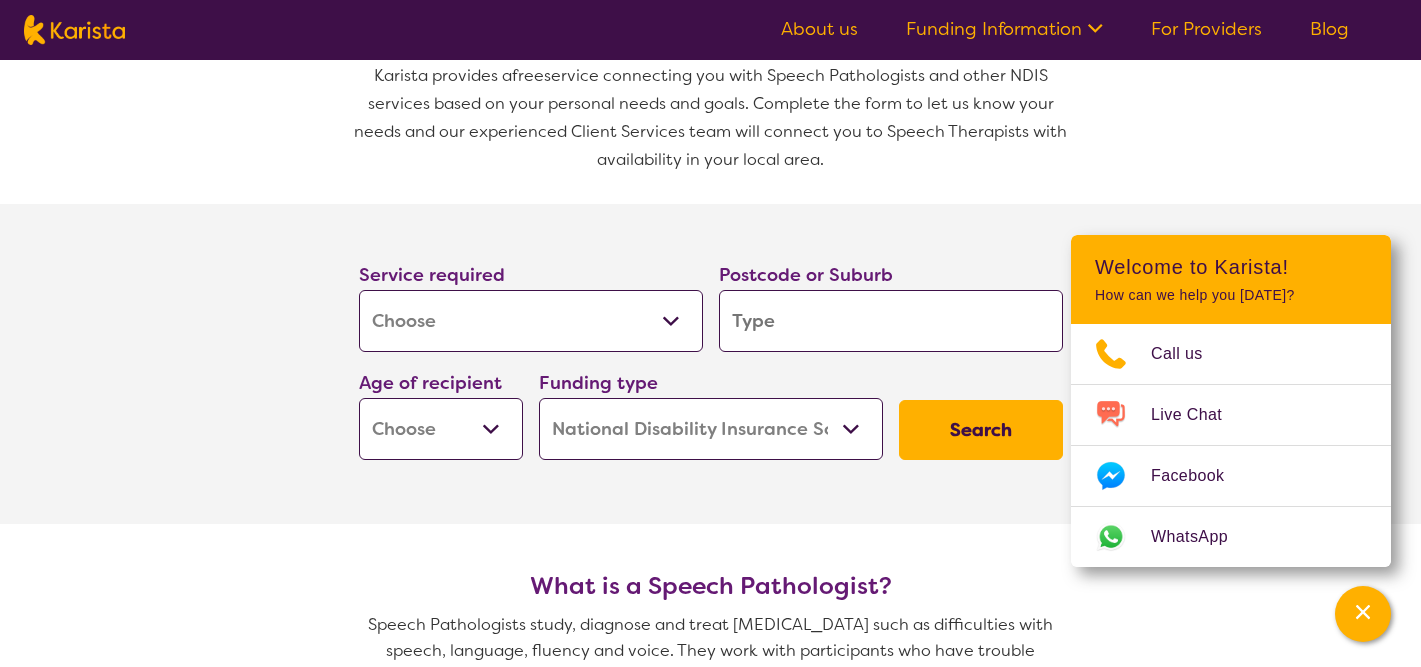 type on "3" 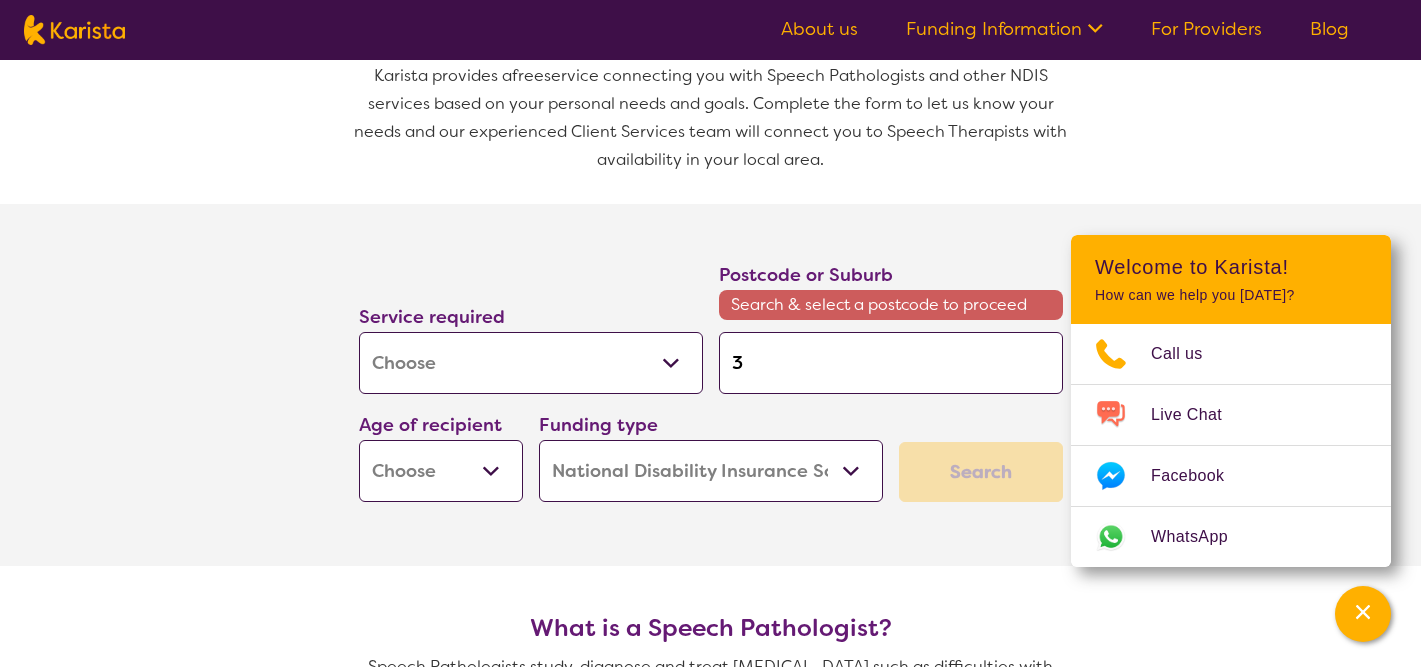 type on "31" 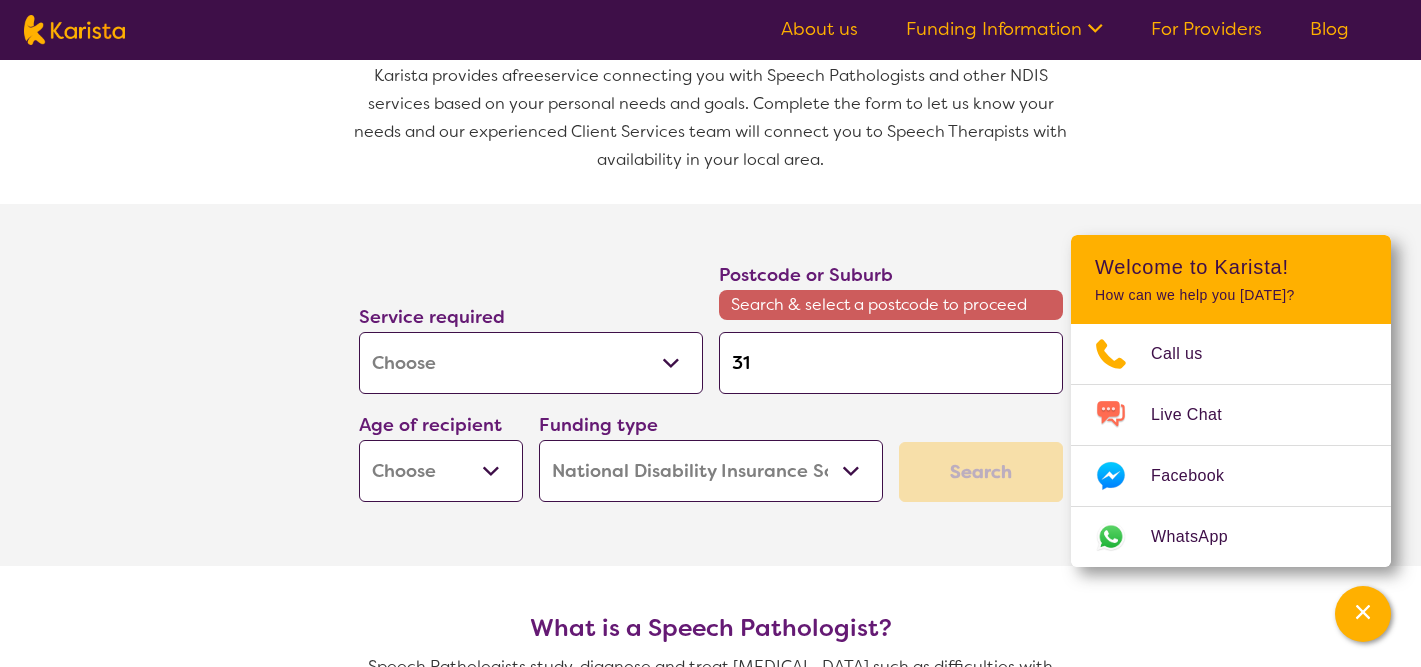 type on "312" 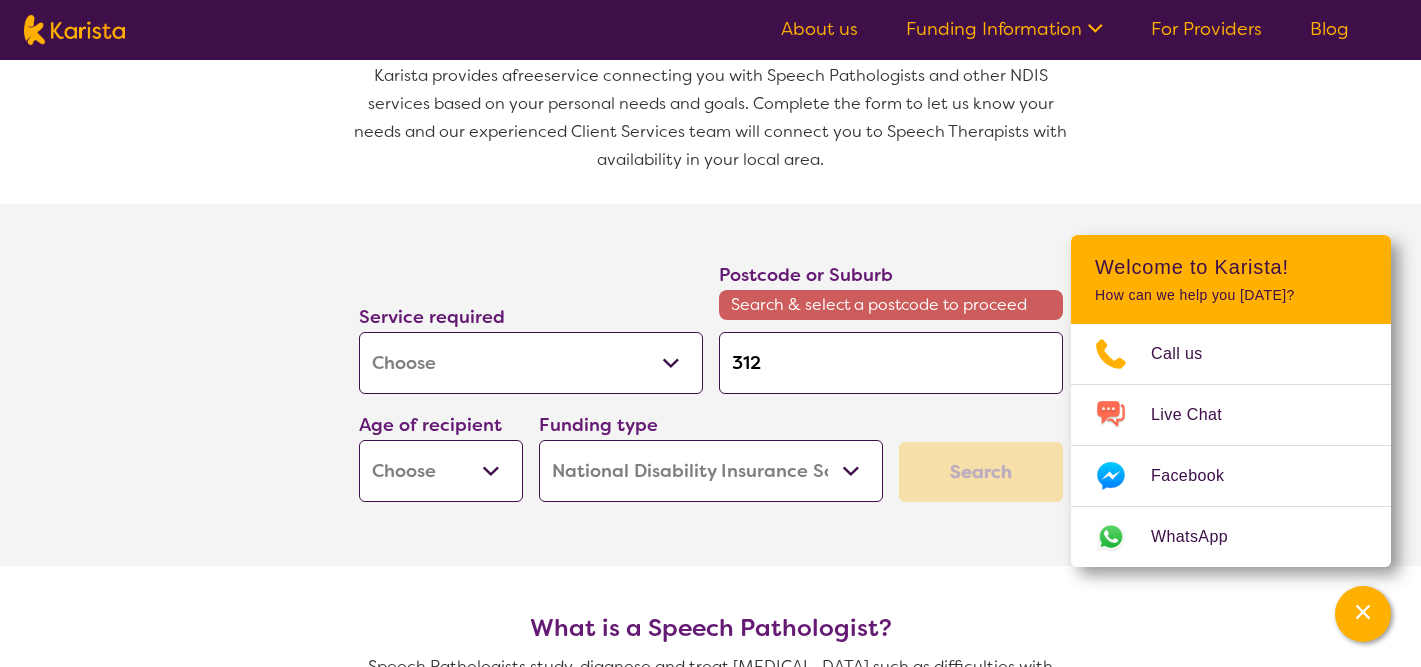 type on "312" 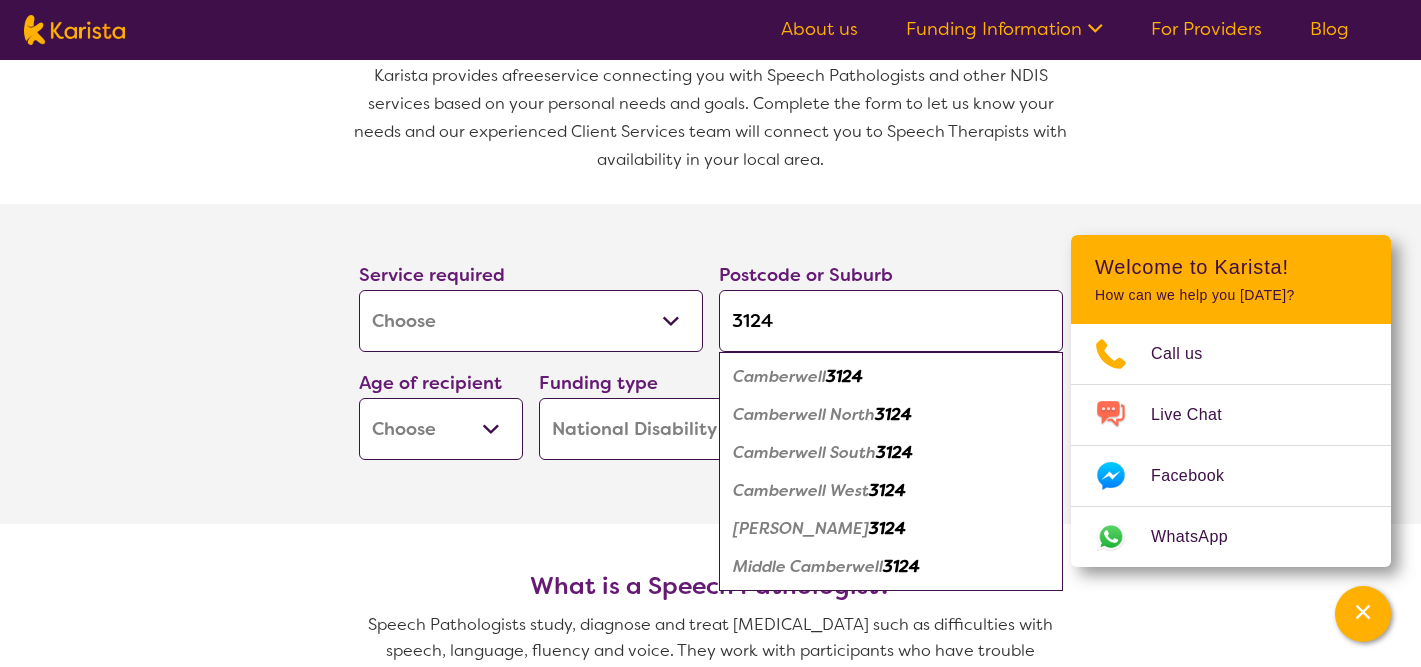 type on "3124" 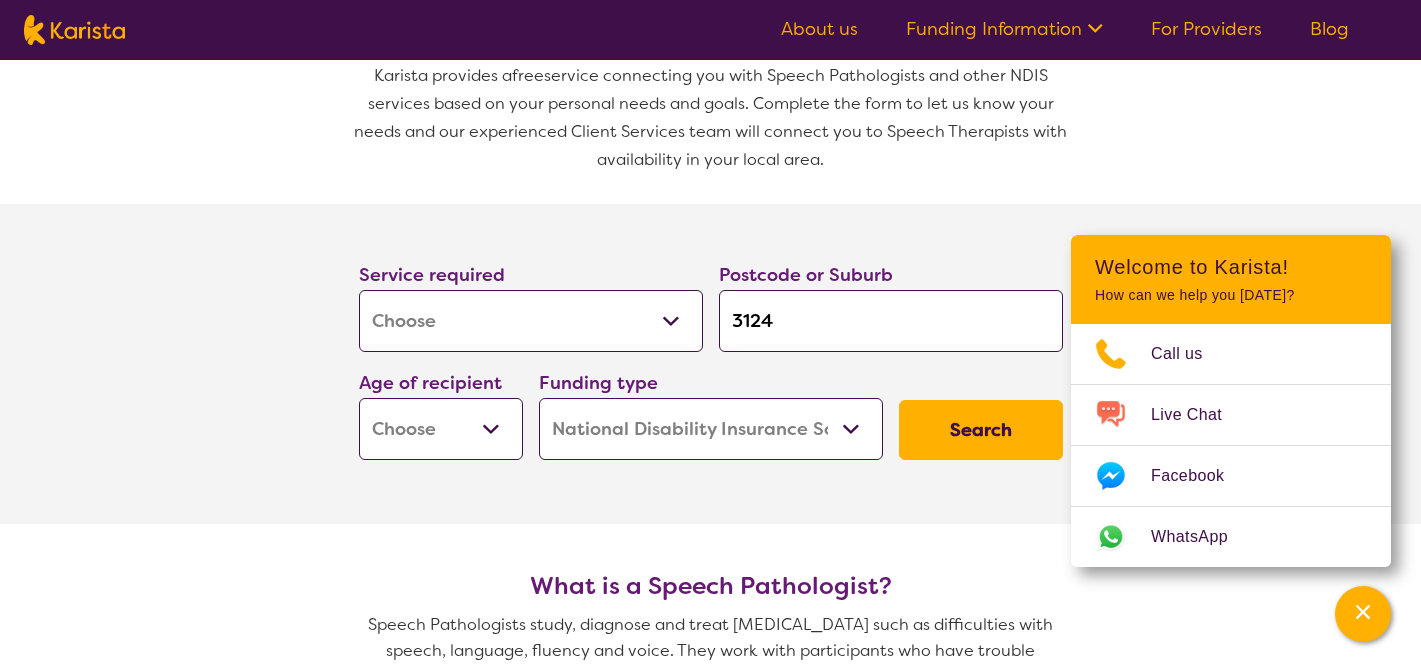 click on "Early Childhood - 0 to 9 Child - 10 to 11 Adolescent - 12 to 17 Adult - 18 to 64 Aged - 65+" at bounding box center (441, 429) 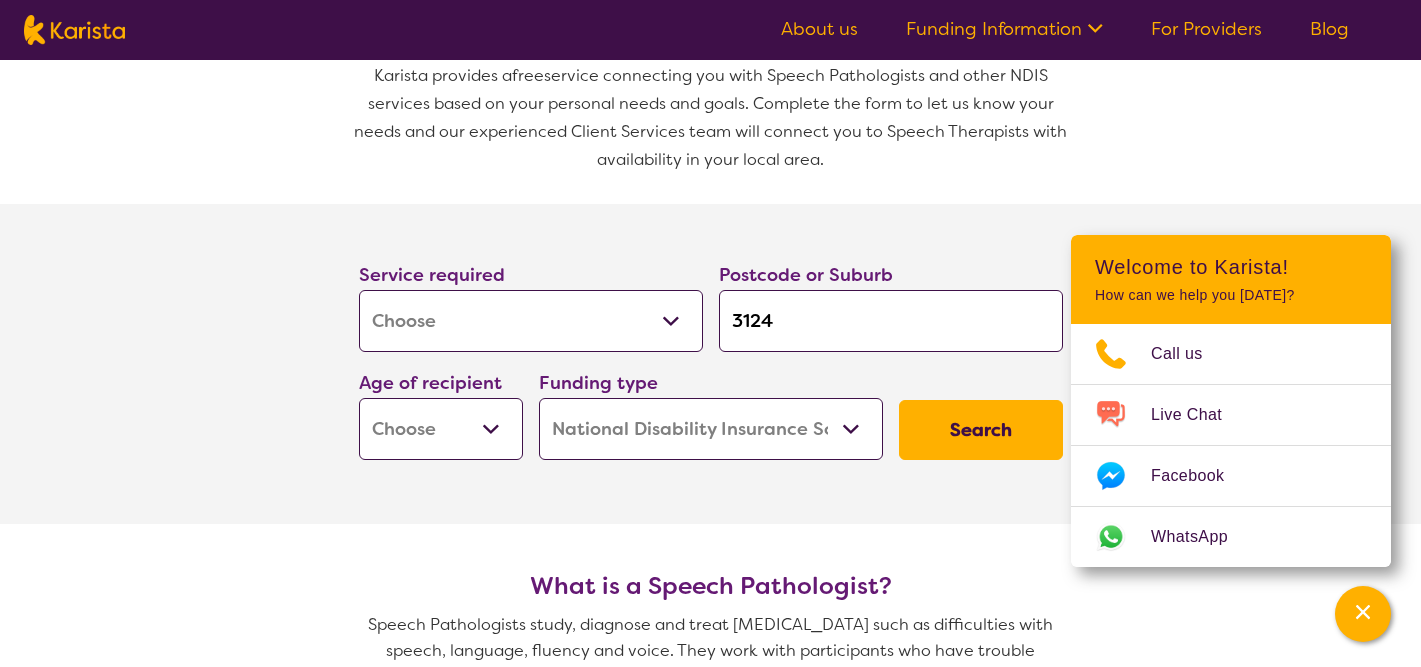select on "EC" 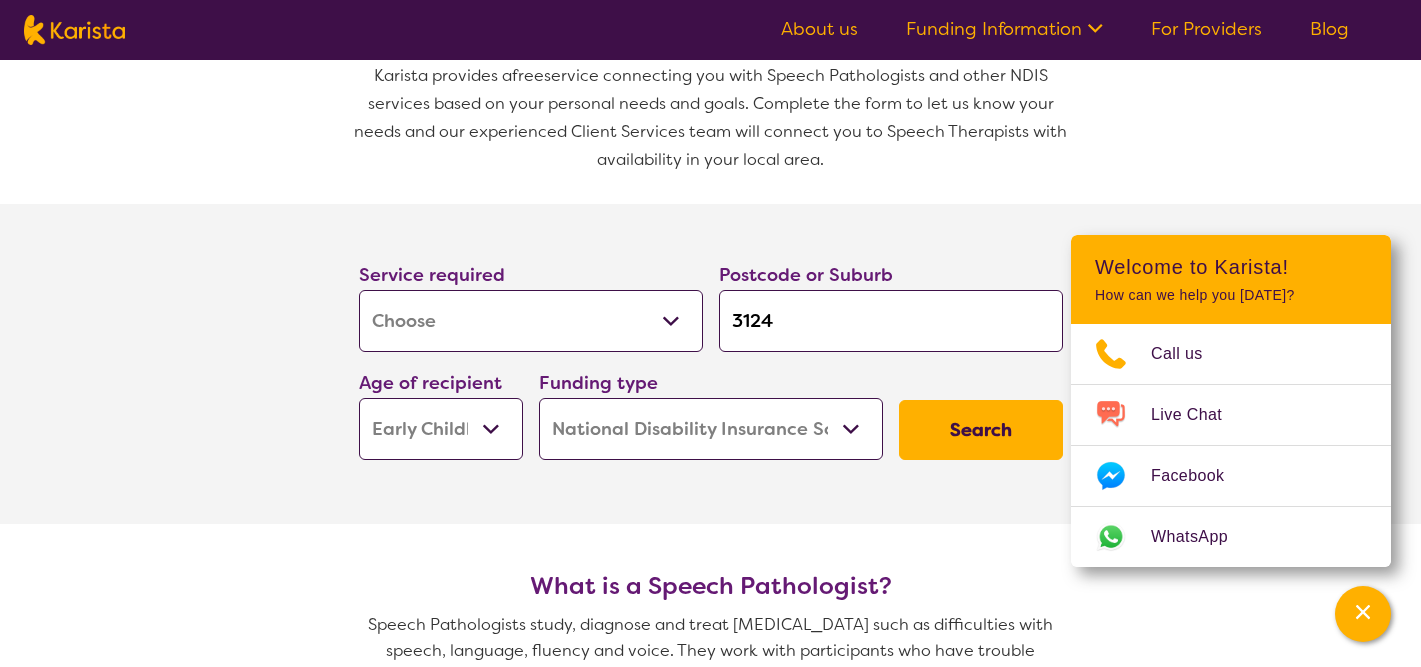 click on "Early Childhood - 0 to 9 Child - 10 to 11 Adolescent - 12 to 17 Adult - 18 to 64 Aged - 65+" at bounding box center [441, 429] 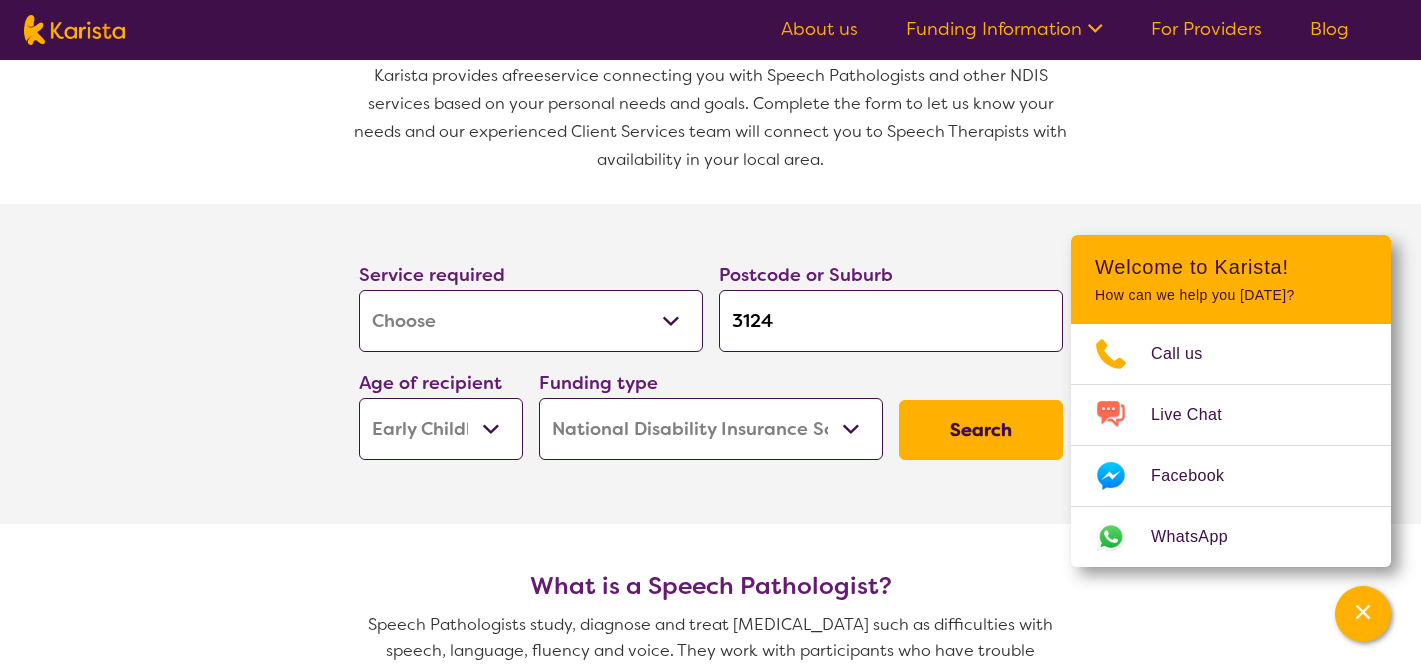 click on "Home Care Package (HCP) National Disability Insurance Scheme (NDIS) I don't know" at bounding box center [711, 429] 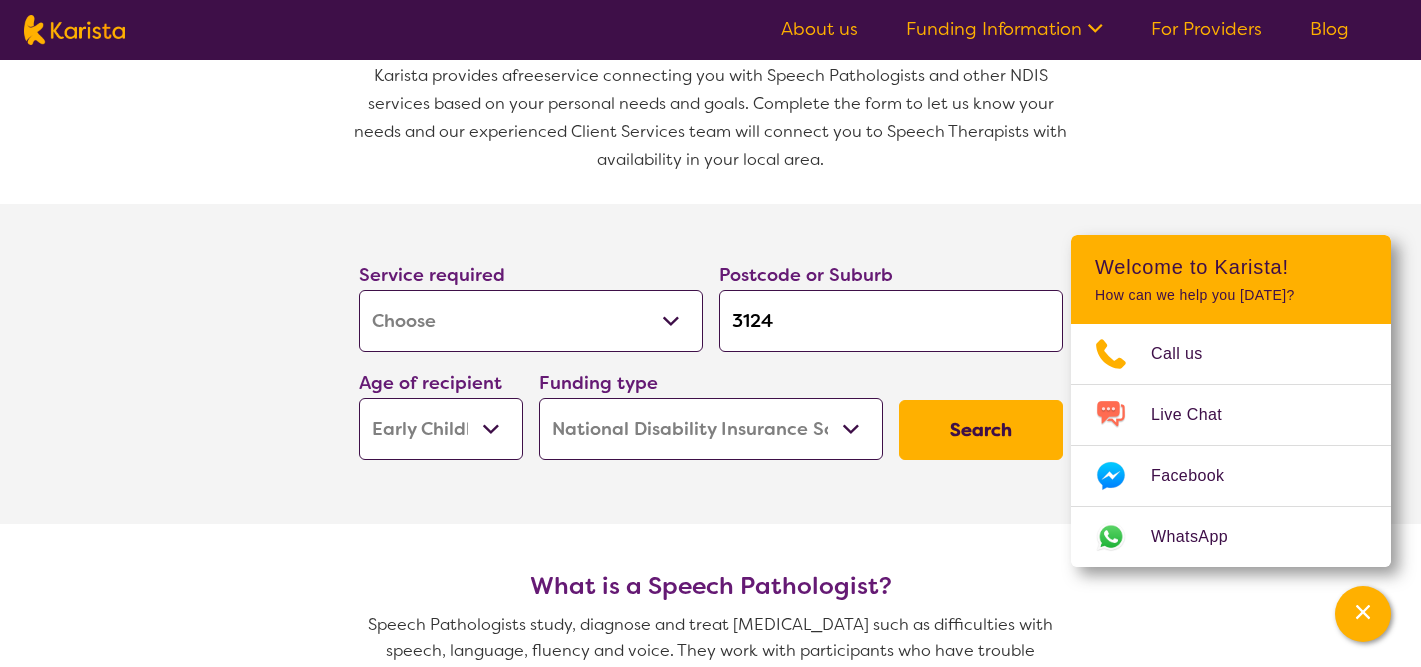 click on "Home Care Package (HCP) National Disability Insurance Scheme (NDIS) I don't know" at bounding box center [711, 429] 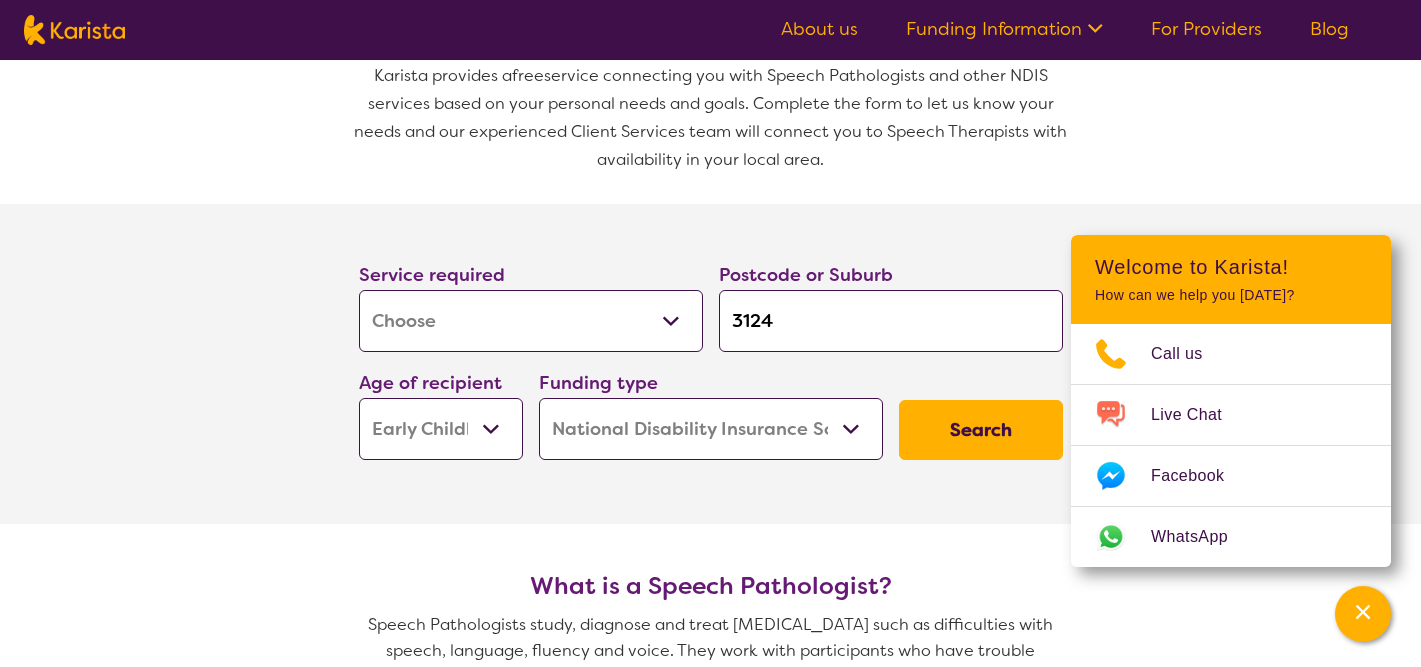 click on "Search" at bounding box center (981, 430) 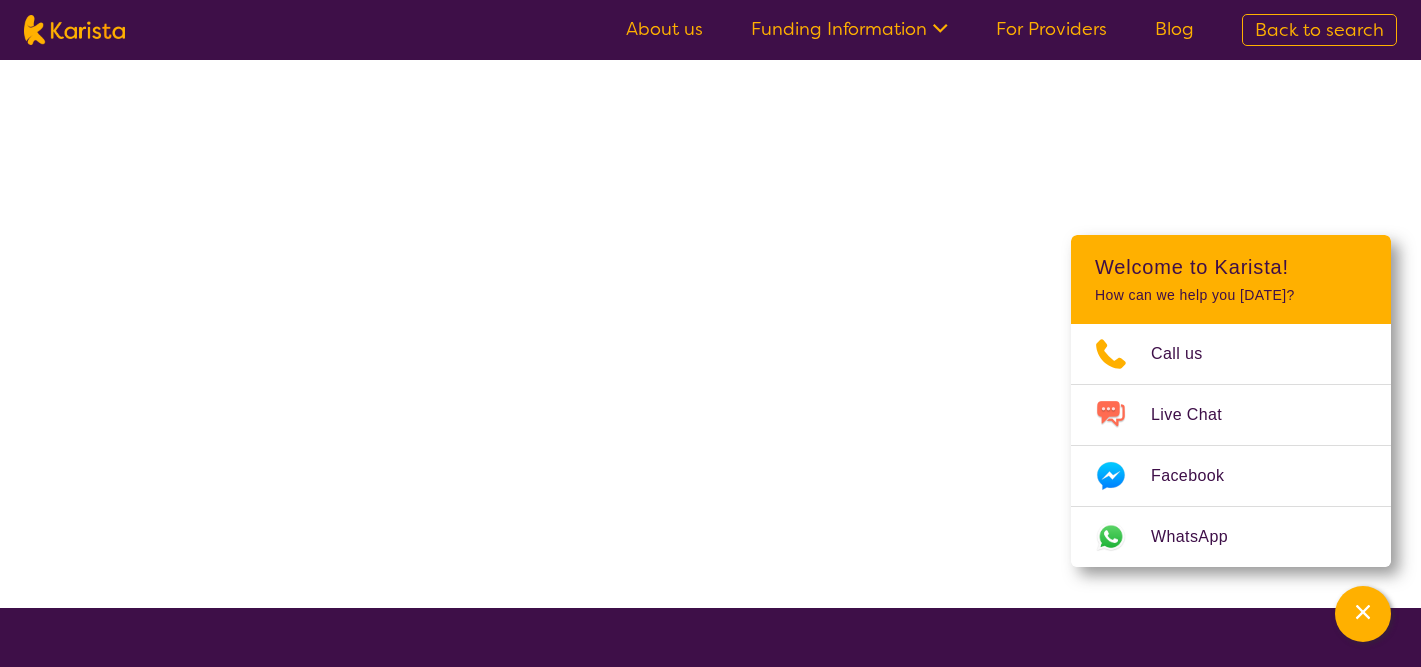 scroll, scrollTop: 0, scrollLeft: 0, axis: both 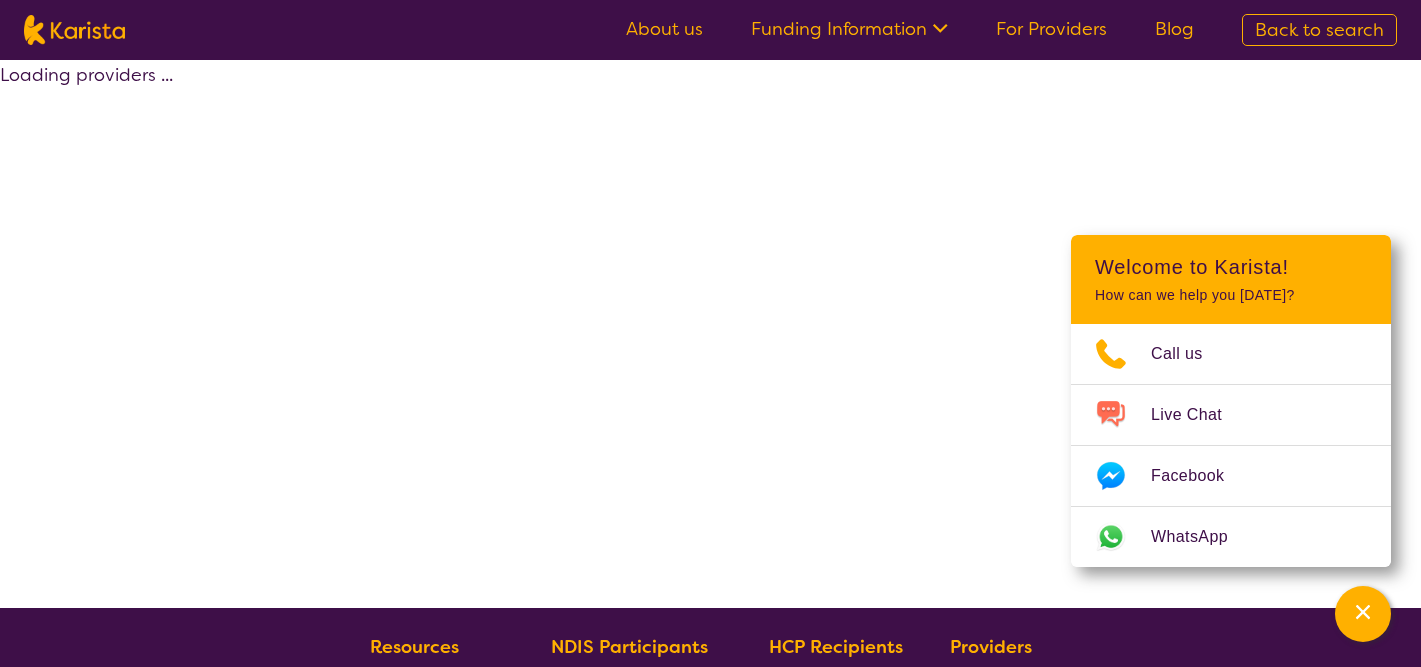 select on "by_score" 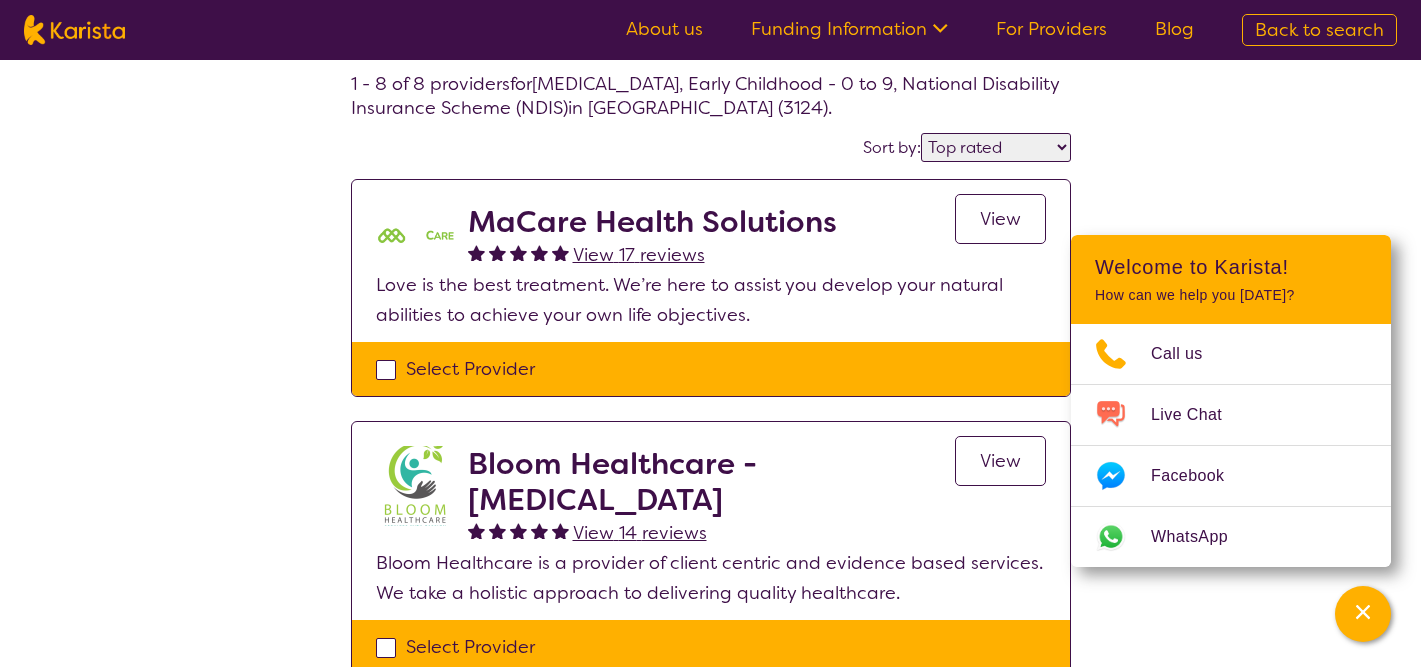 scroll, scrollTop: 0, scrollLeft: 0, axis: both 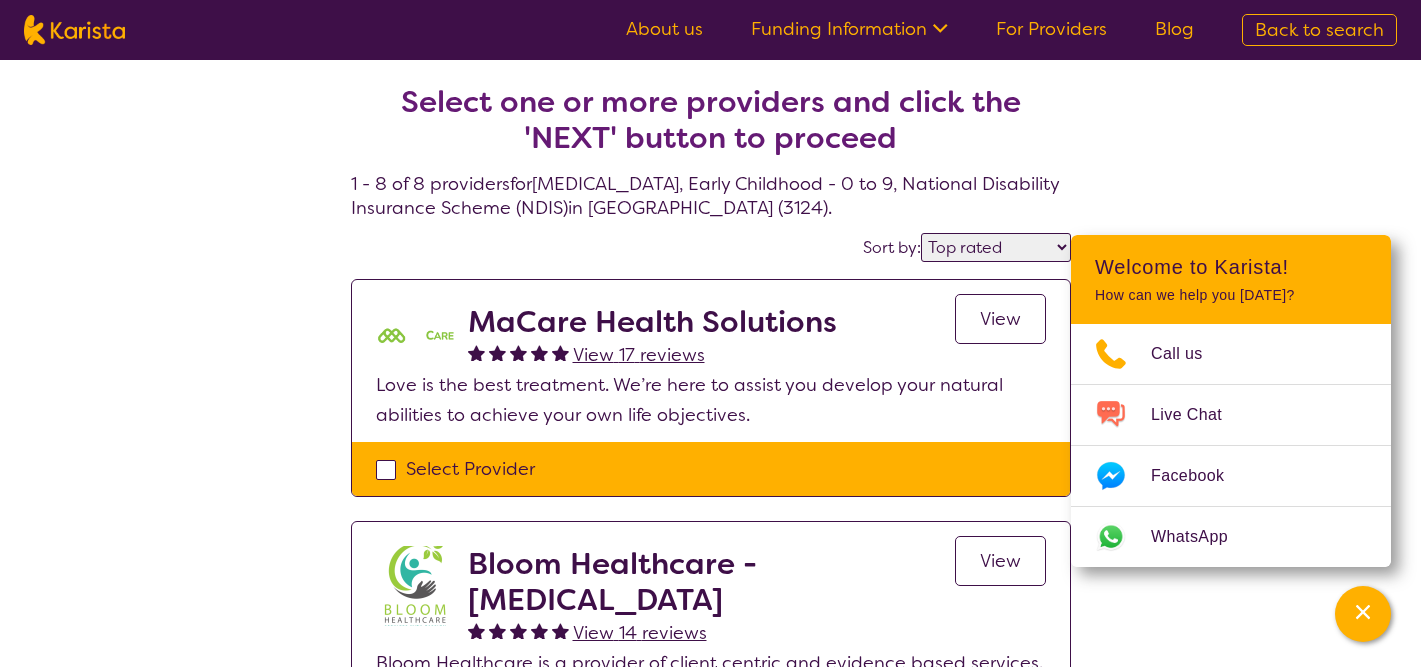 click on "View   17   reviews" at bounding box center (639, 355) 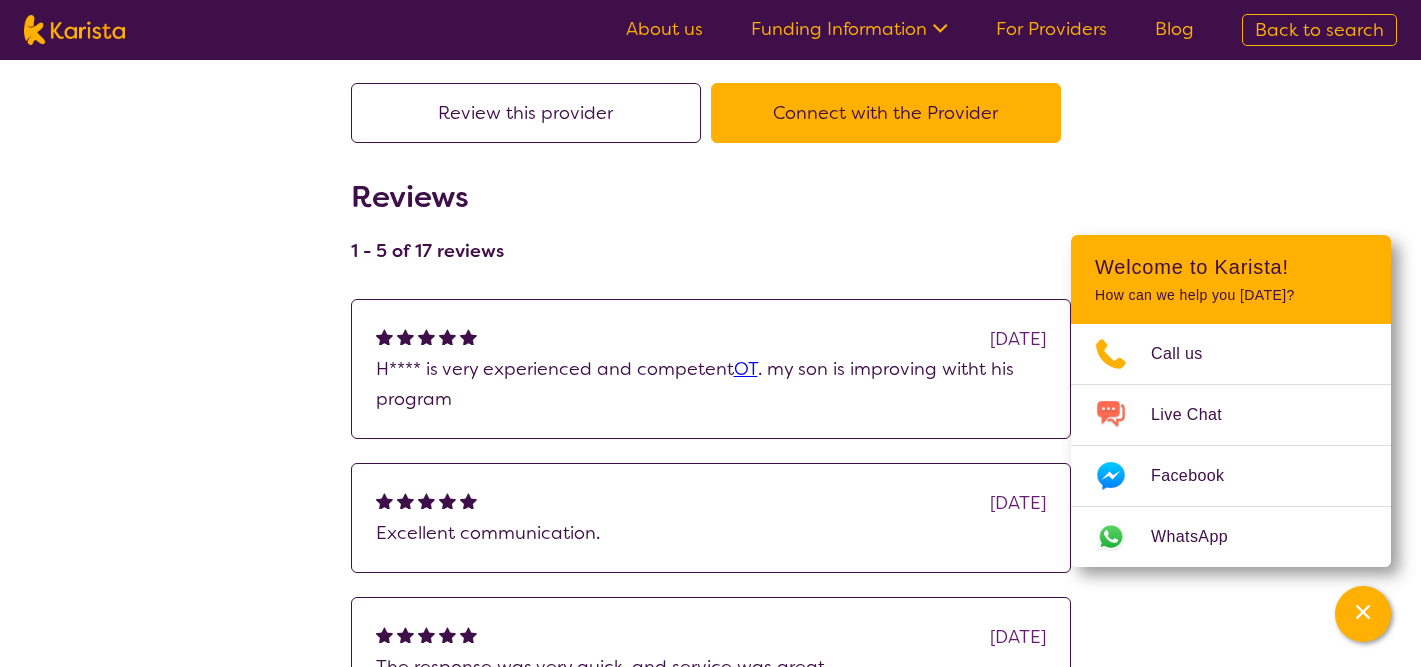scroll, scrollTop: 0, scrollLeft: 0, axis: both 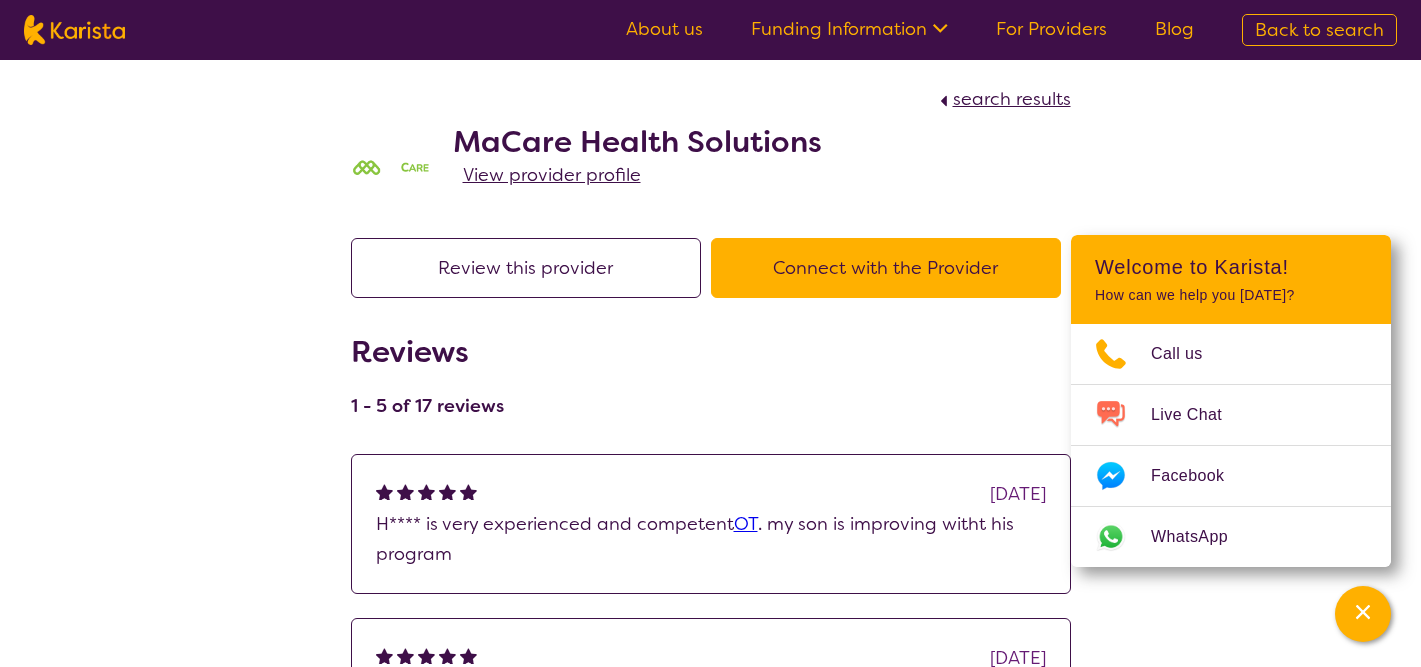 select on "by_score" 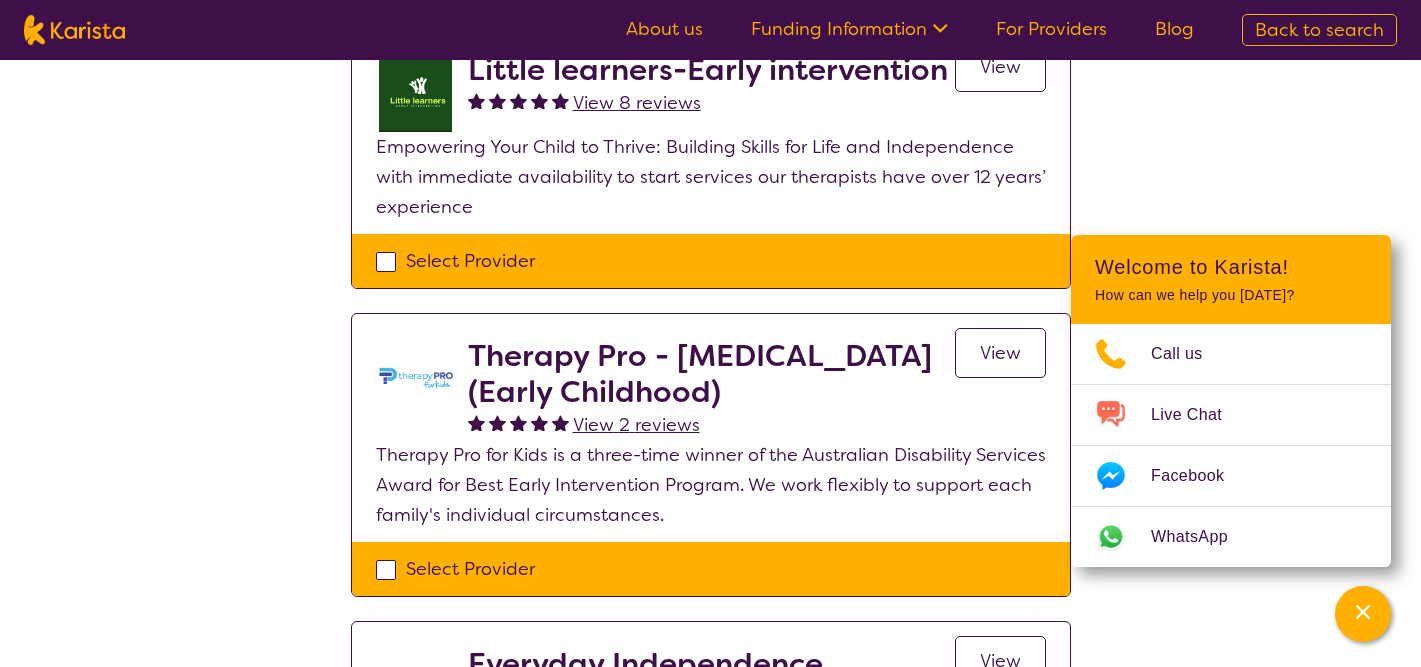 scroll, scrollTop: 1300, scrollLeft: 0, axis: vertical 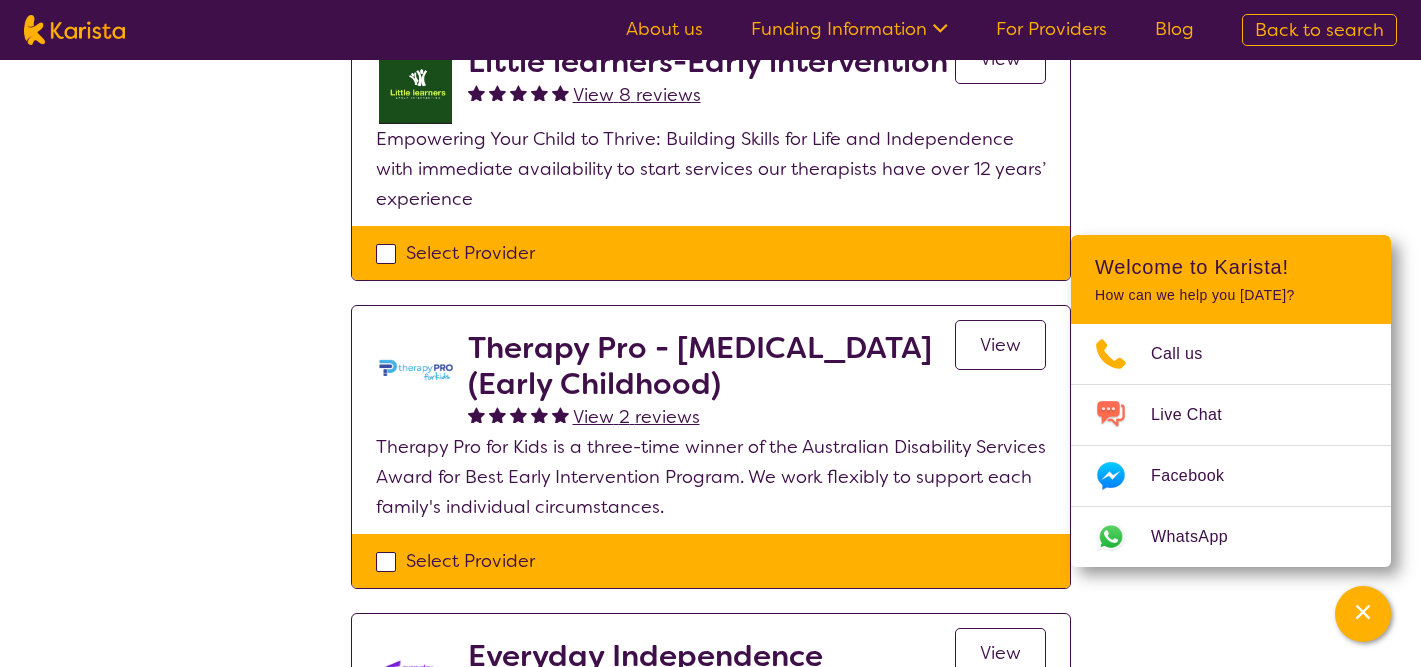 click on "View" at bounding box center [1000, 345] 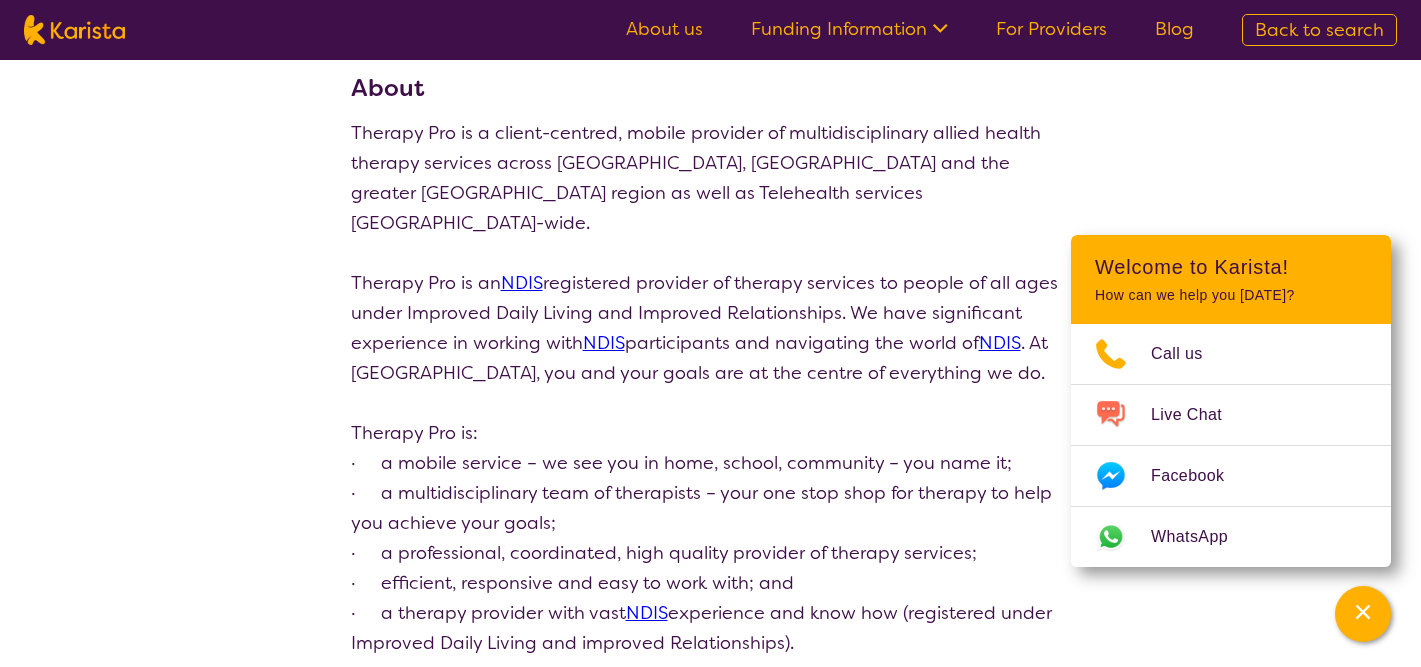 scroll, scrollTop: 0, scrollLeft: 0, axis: both 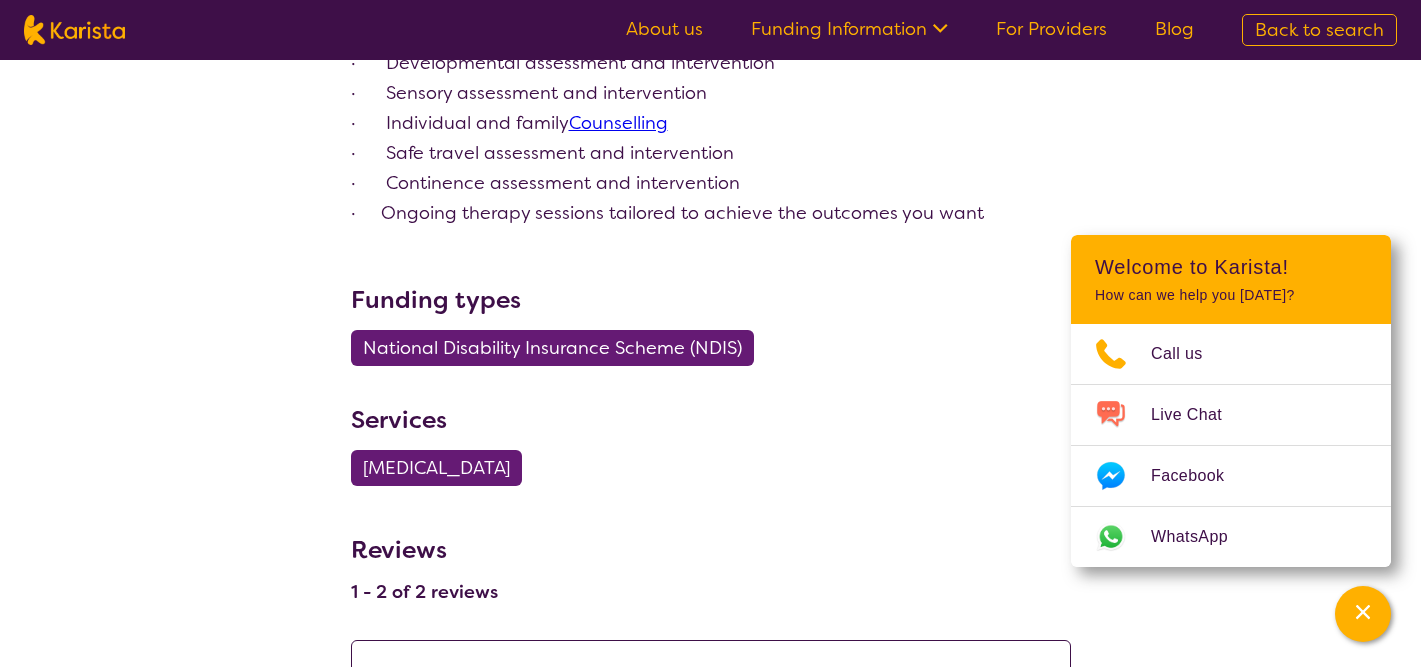 select on "by_score" 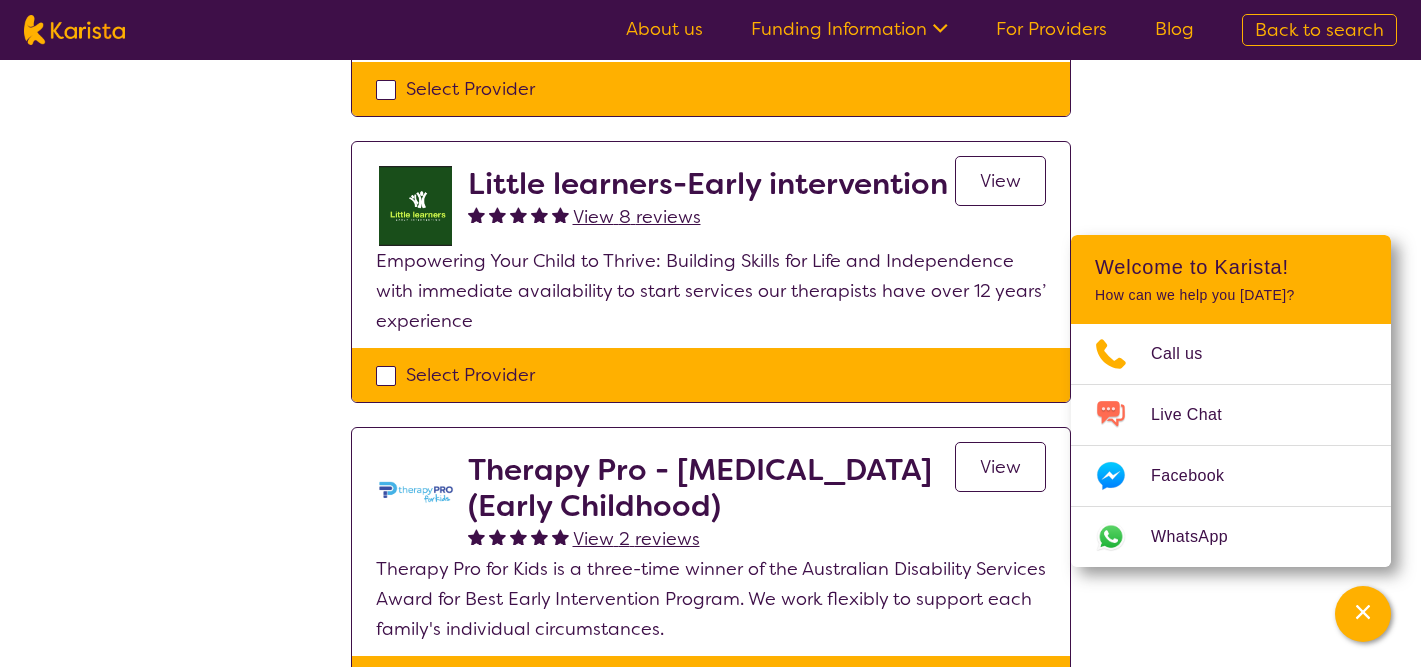 scroll, scrollTop: 1400, scrollLeft: 0, axis: vertical 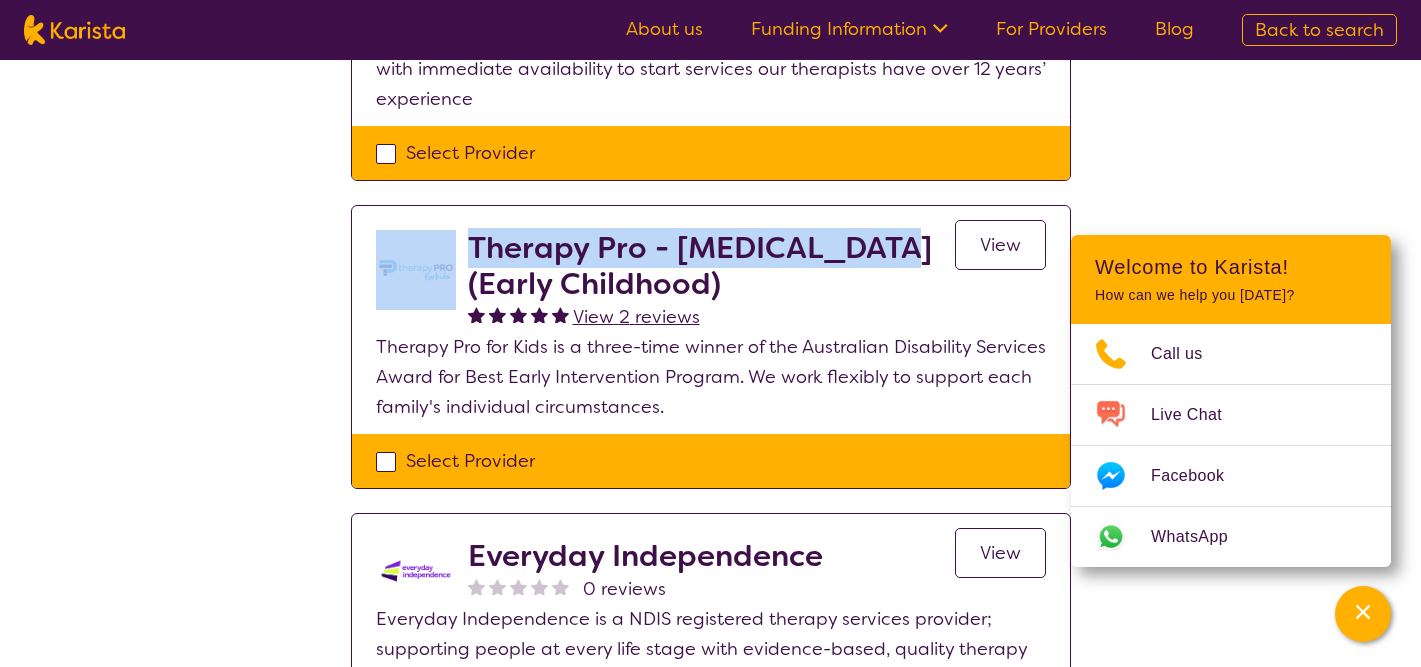 drag, startPoint x: 900, startPoint y: 250, endPoint x: 417, endPoint y: 260, distance: 483.10352 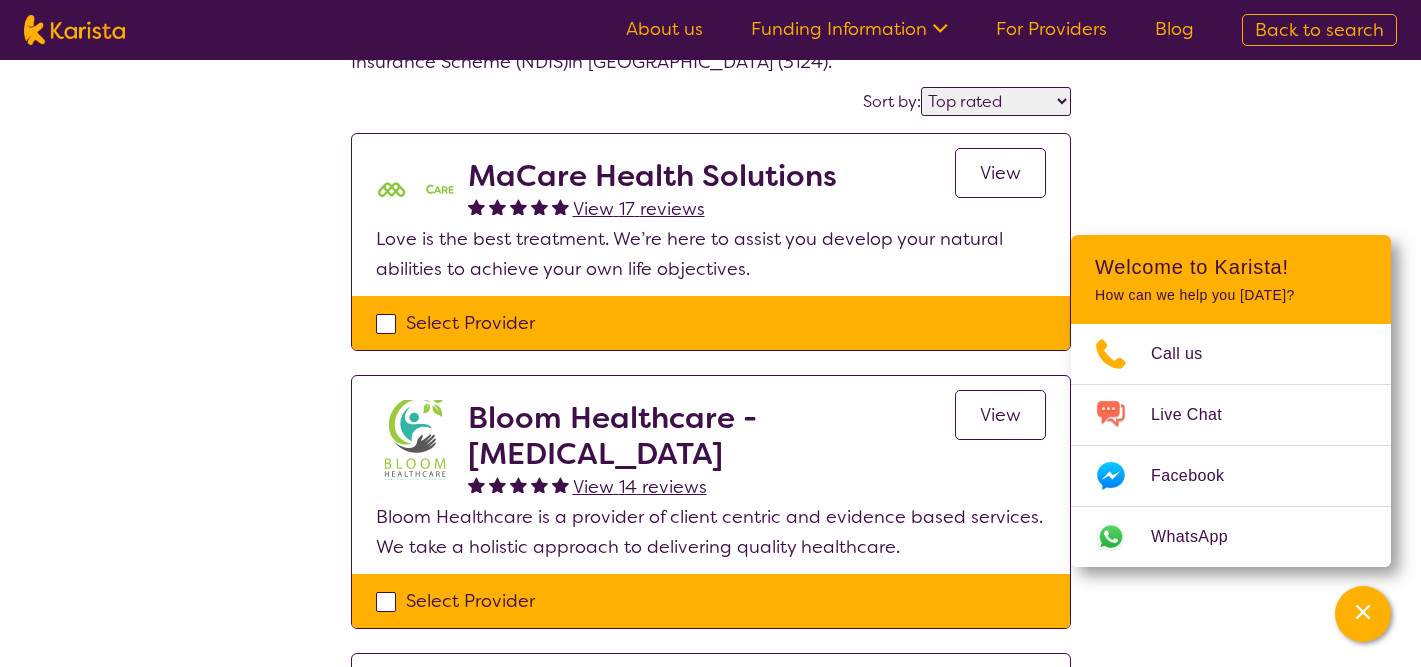 scroll, scrollTop: 0, scrollLeft: 0, axis: both 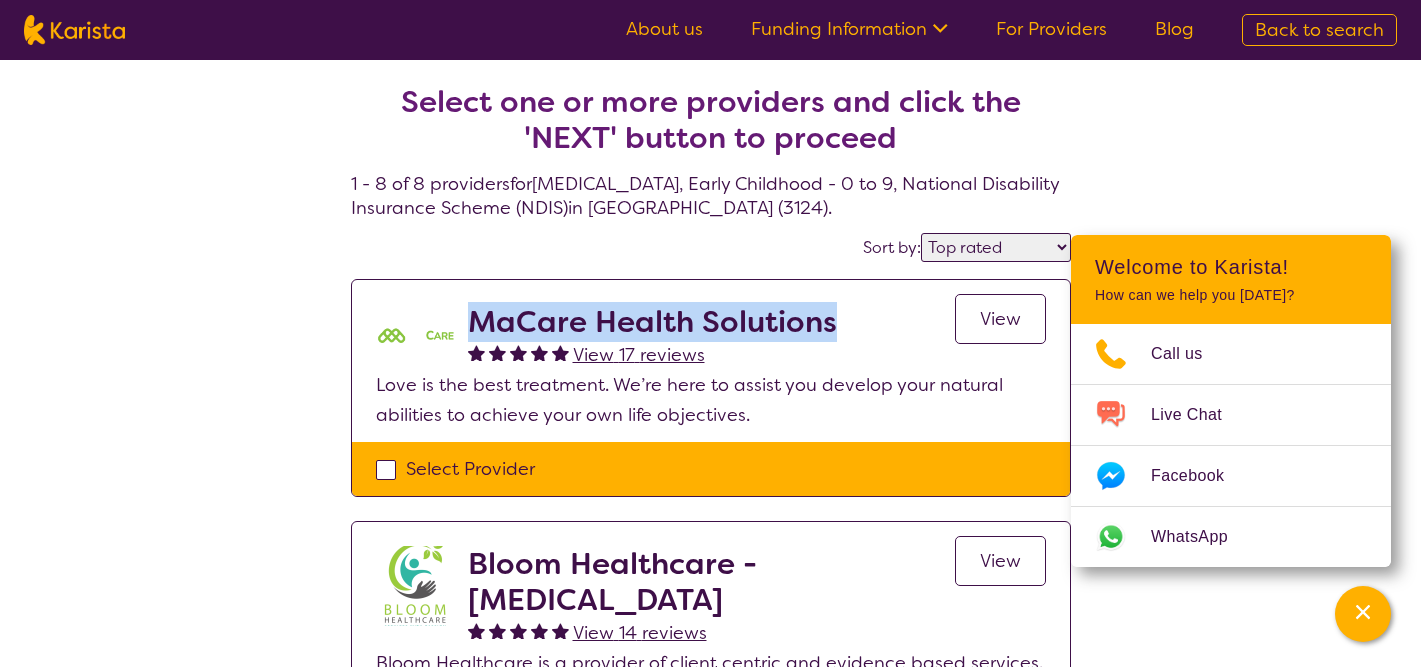 drag, startPoint x: 830, startPoint y: 323, endPoint x: 494, endPoint y: 320, distance: 336.0134 